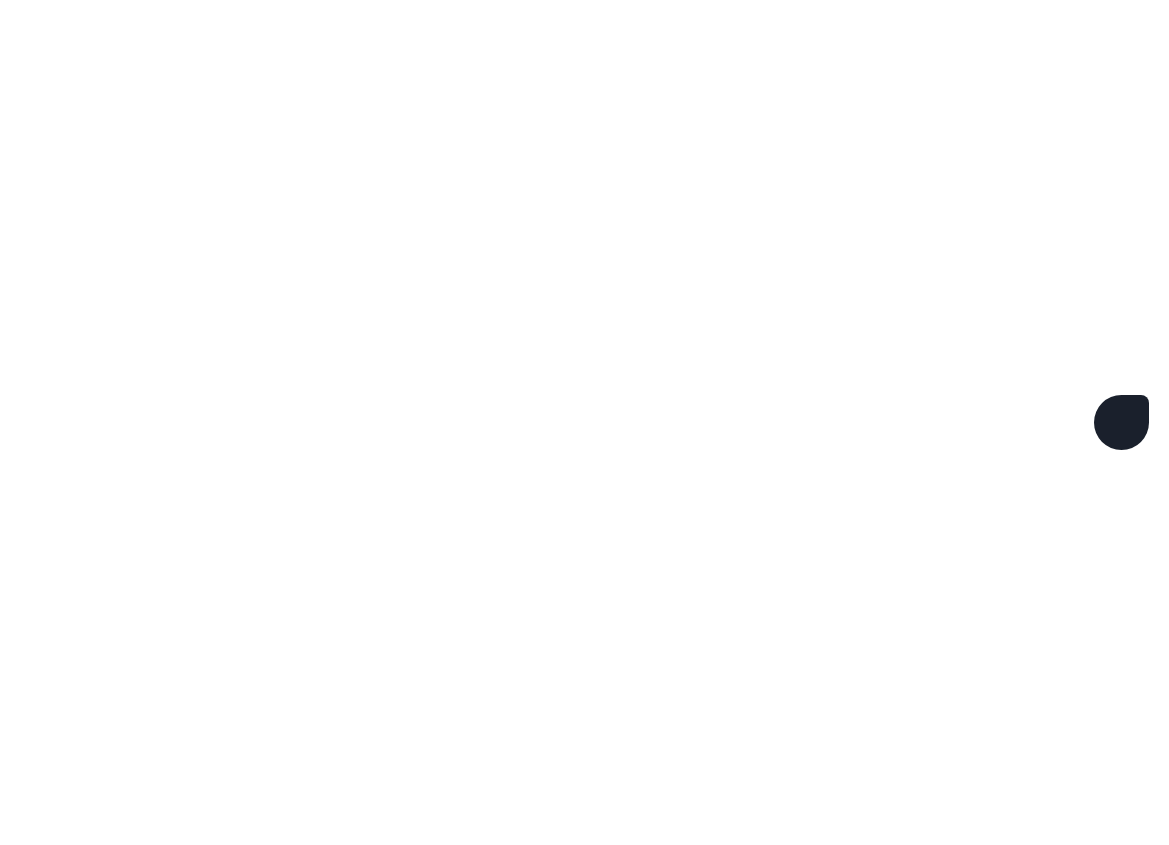 scroll, scrollTop: 0, scrollLeft: 0, axis: both 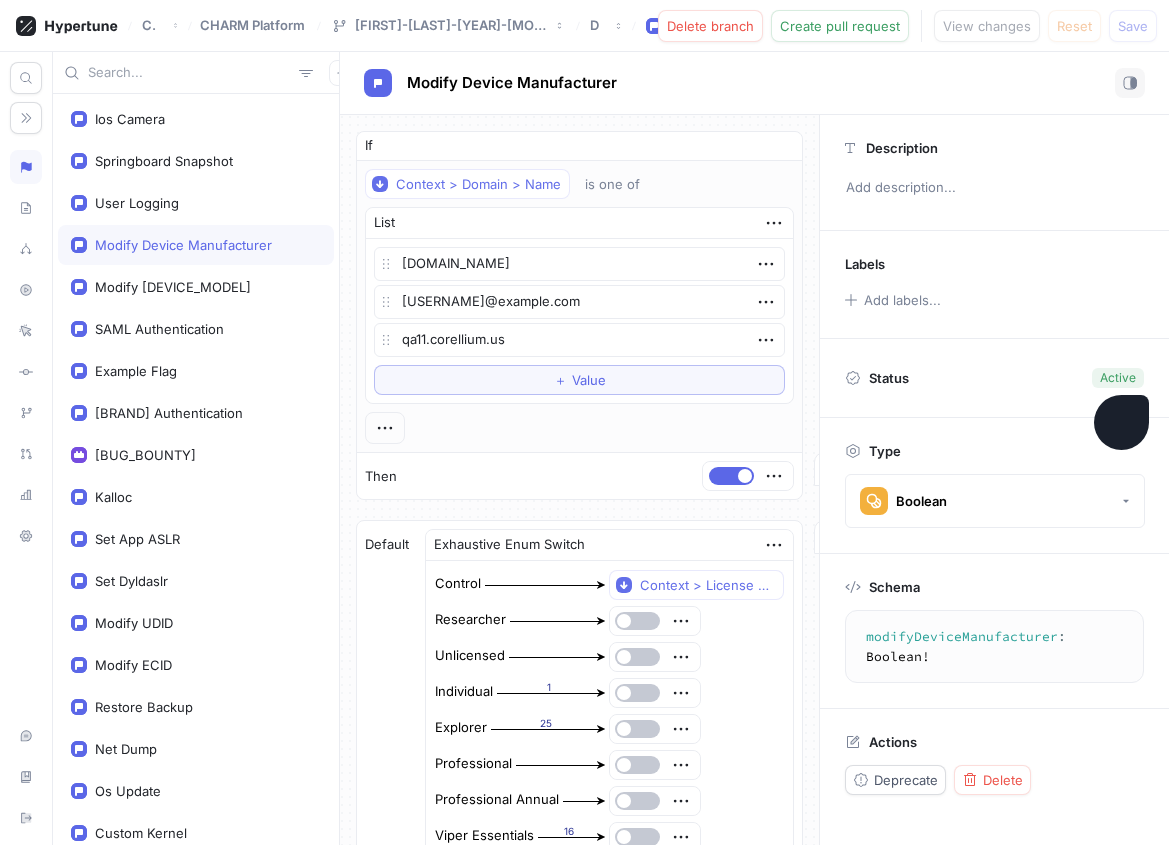 click at bounding box center [189, 73] 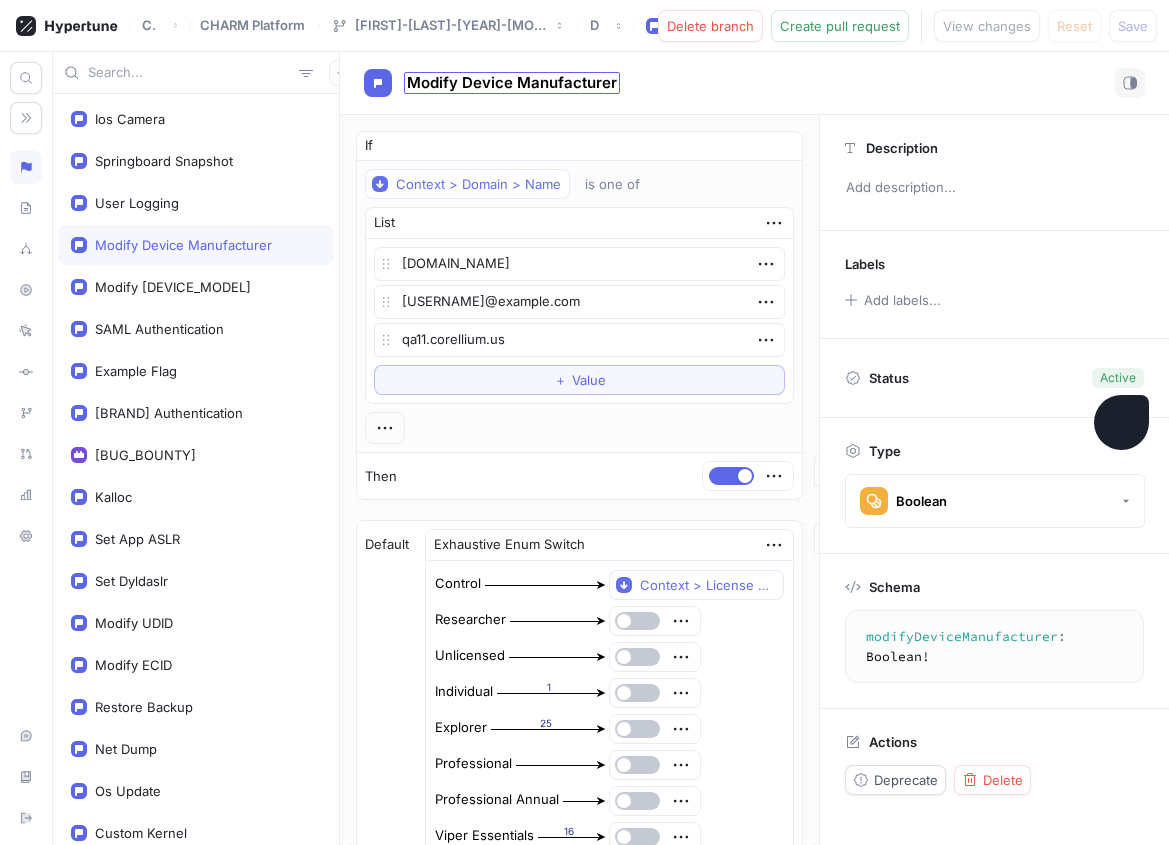 click on "Modify Device Manufacturer" at bounding box center (512, 83) 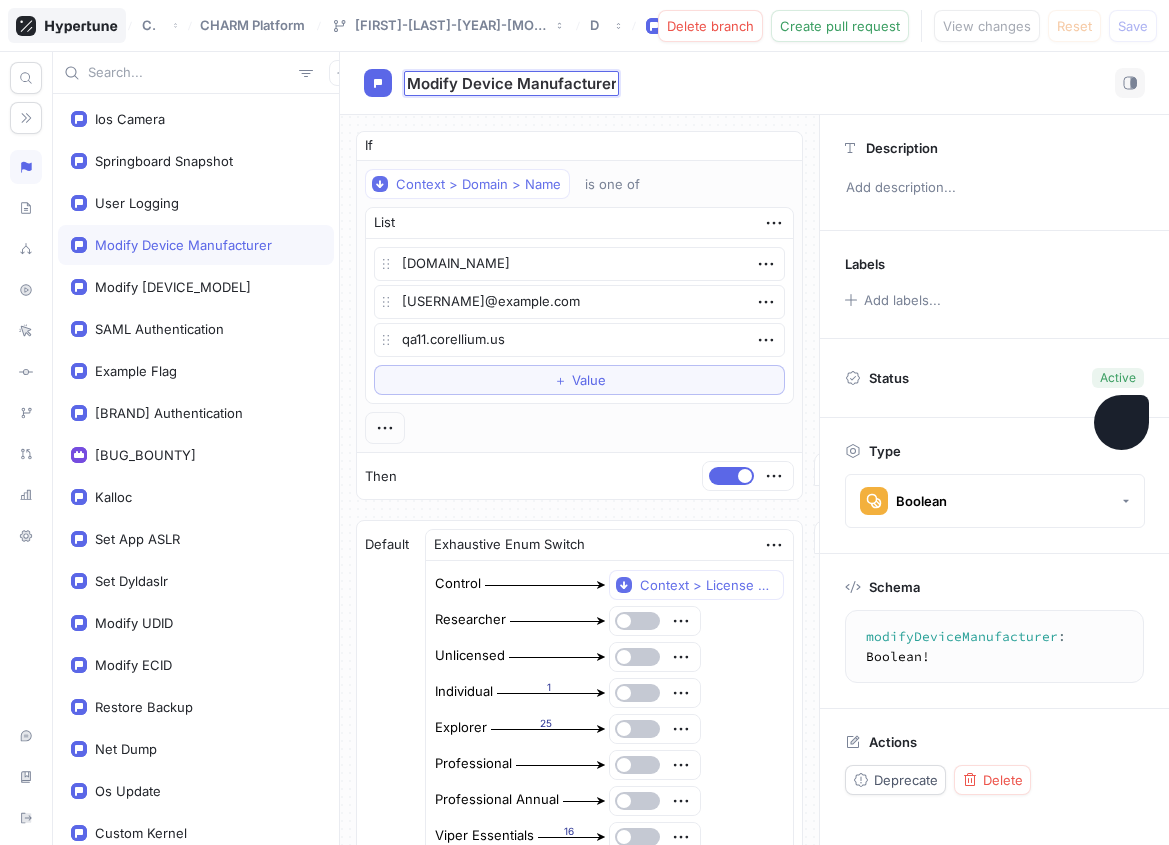 click 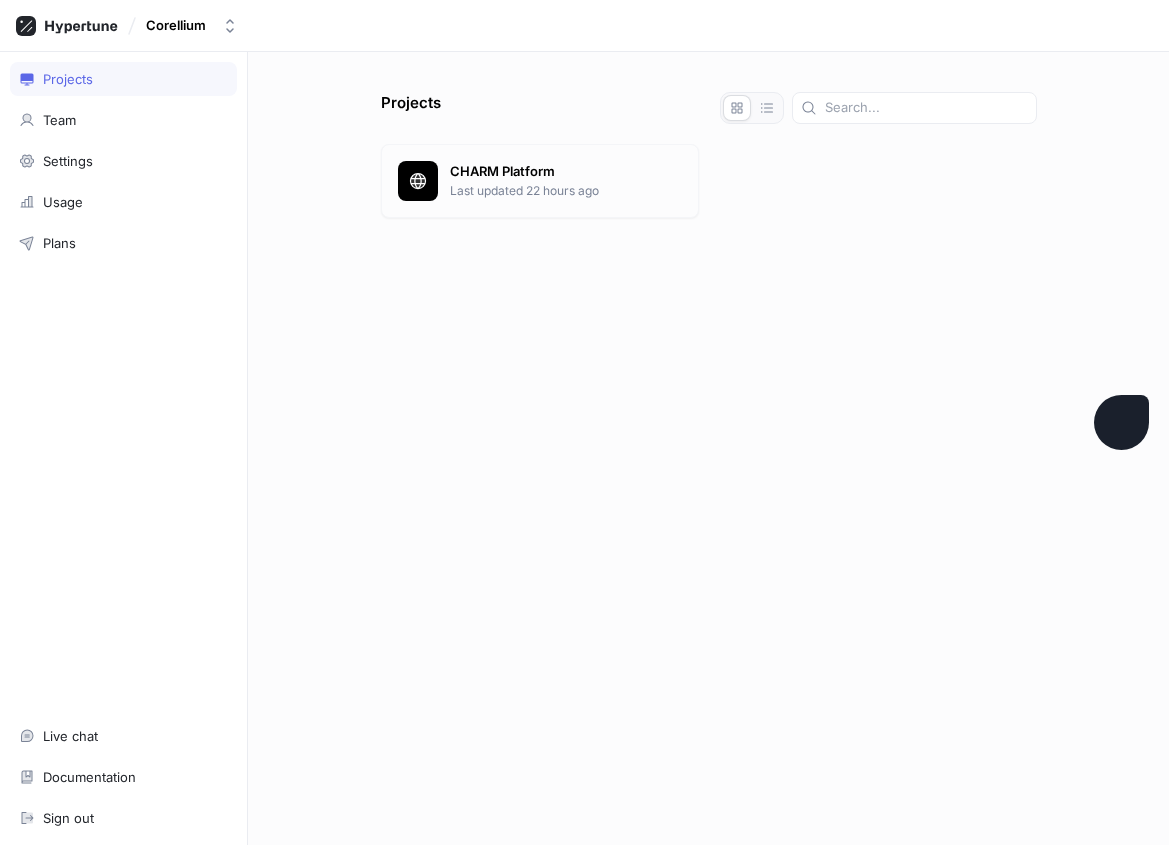 click on "[BRAND] Platform Last updated [TIME_AGO]" at bounding box center [540, 181] 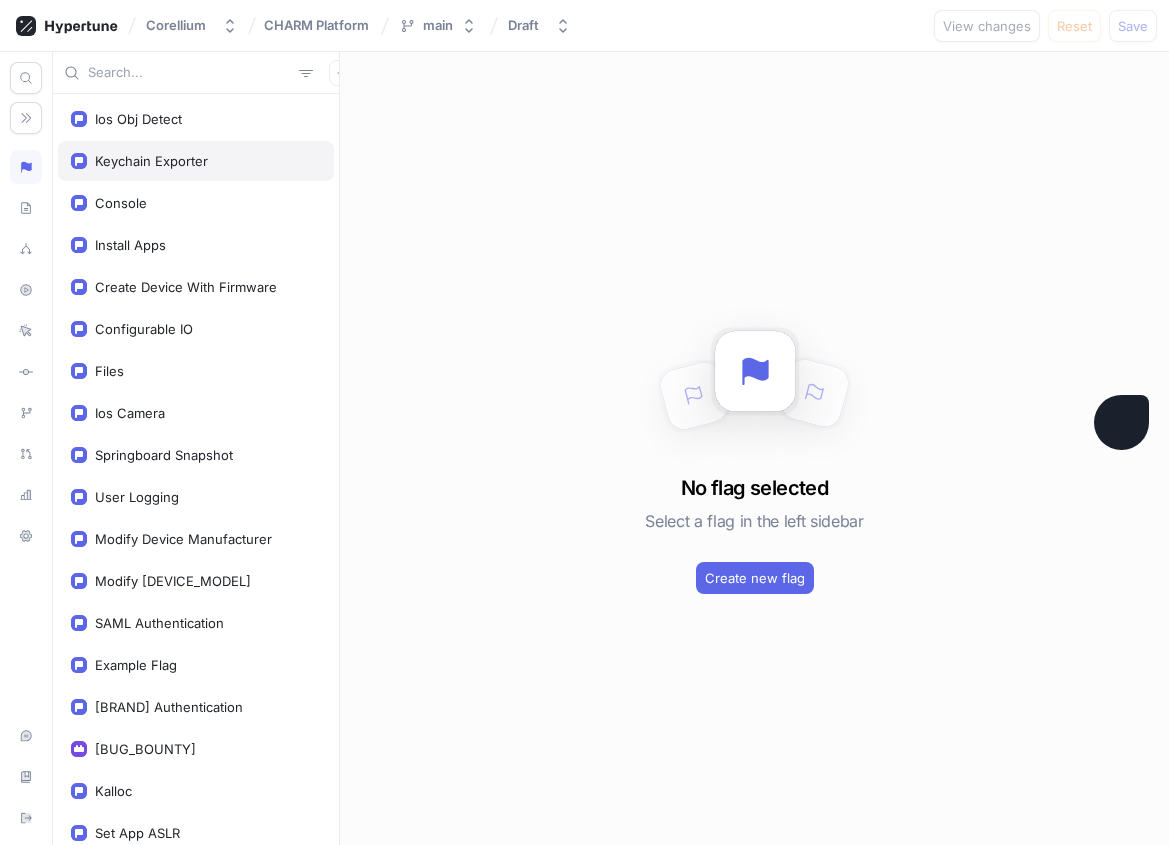click on "Keychain Exporter" at bounding box center (151, 161) 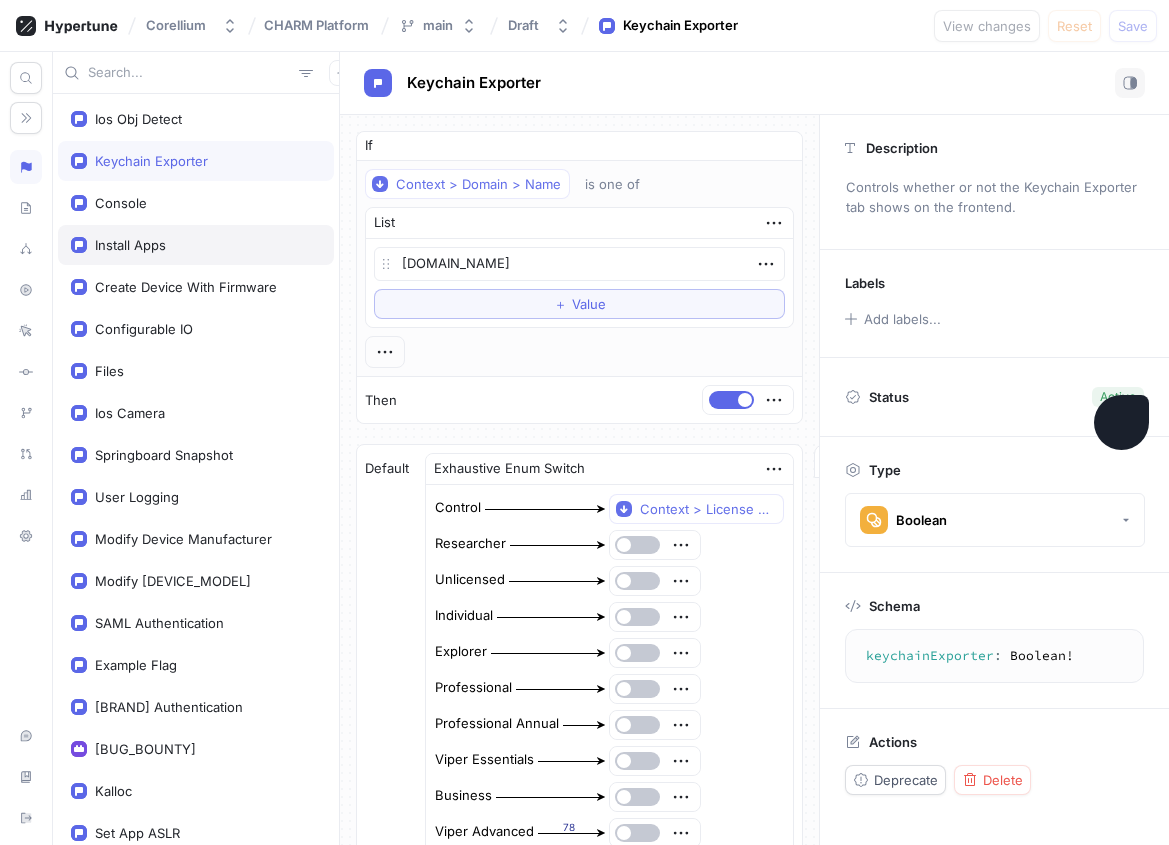 type on "x" 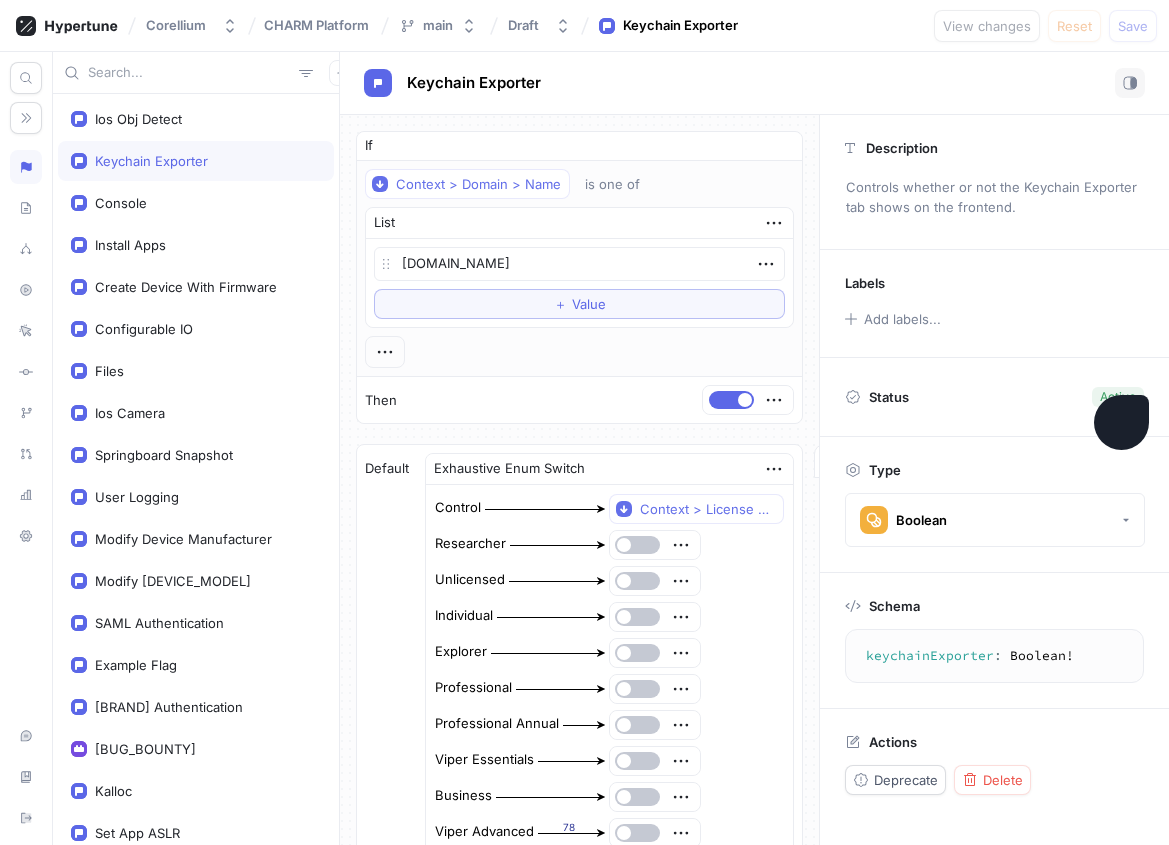 click at bounding box center (189, 73) 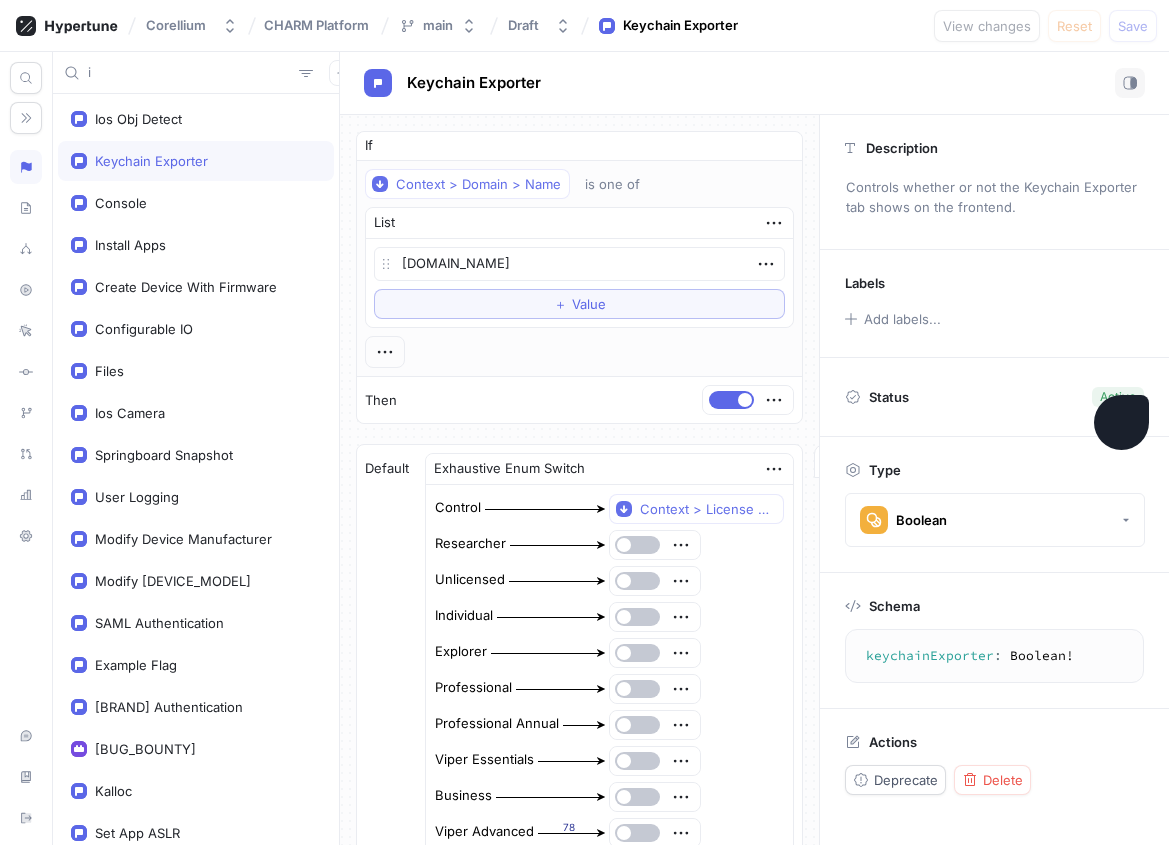 type on "x" 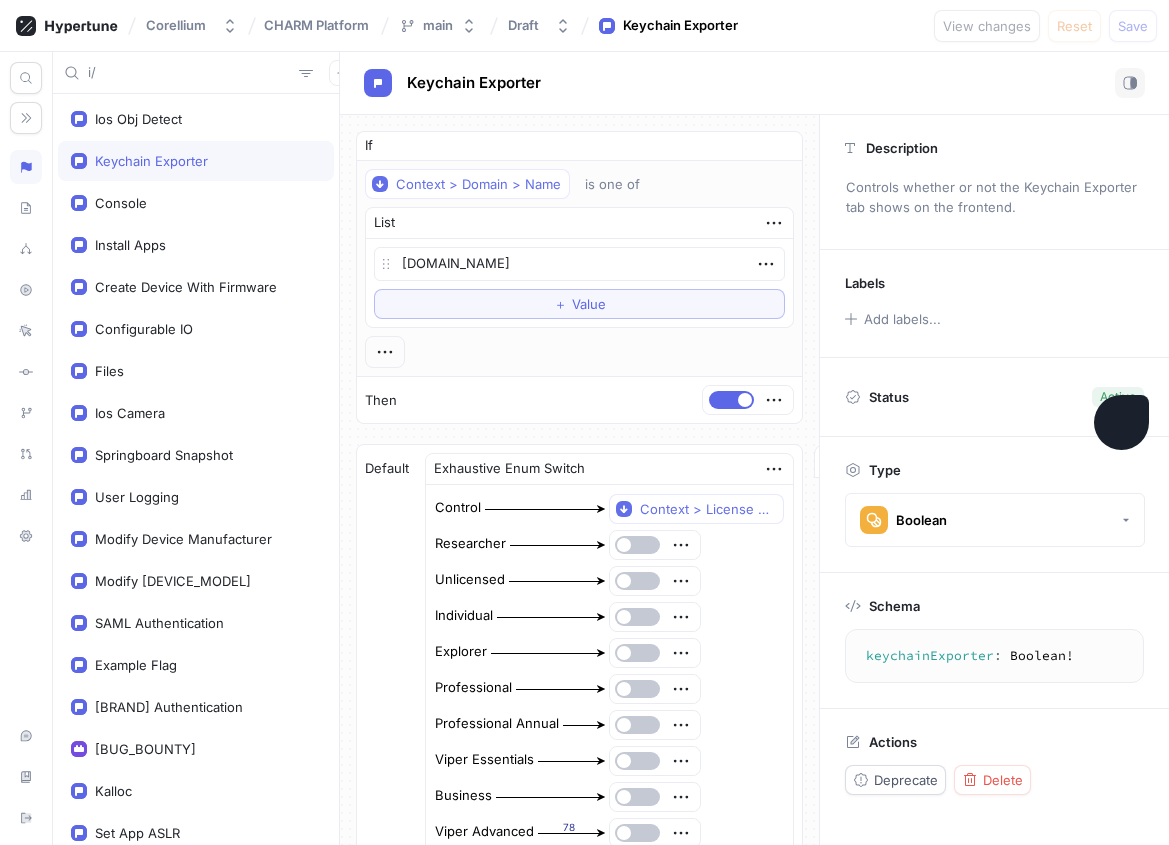 type on "i/o" 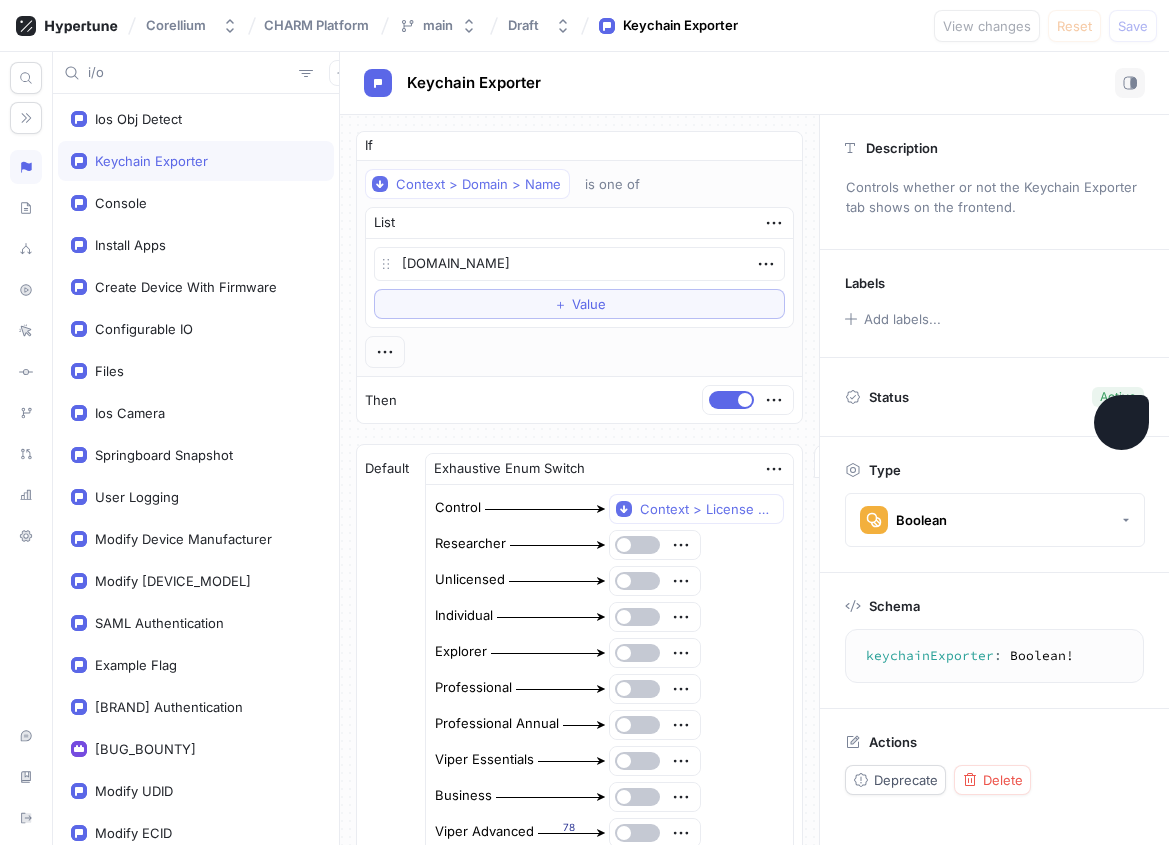type on "x" 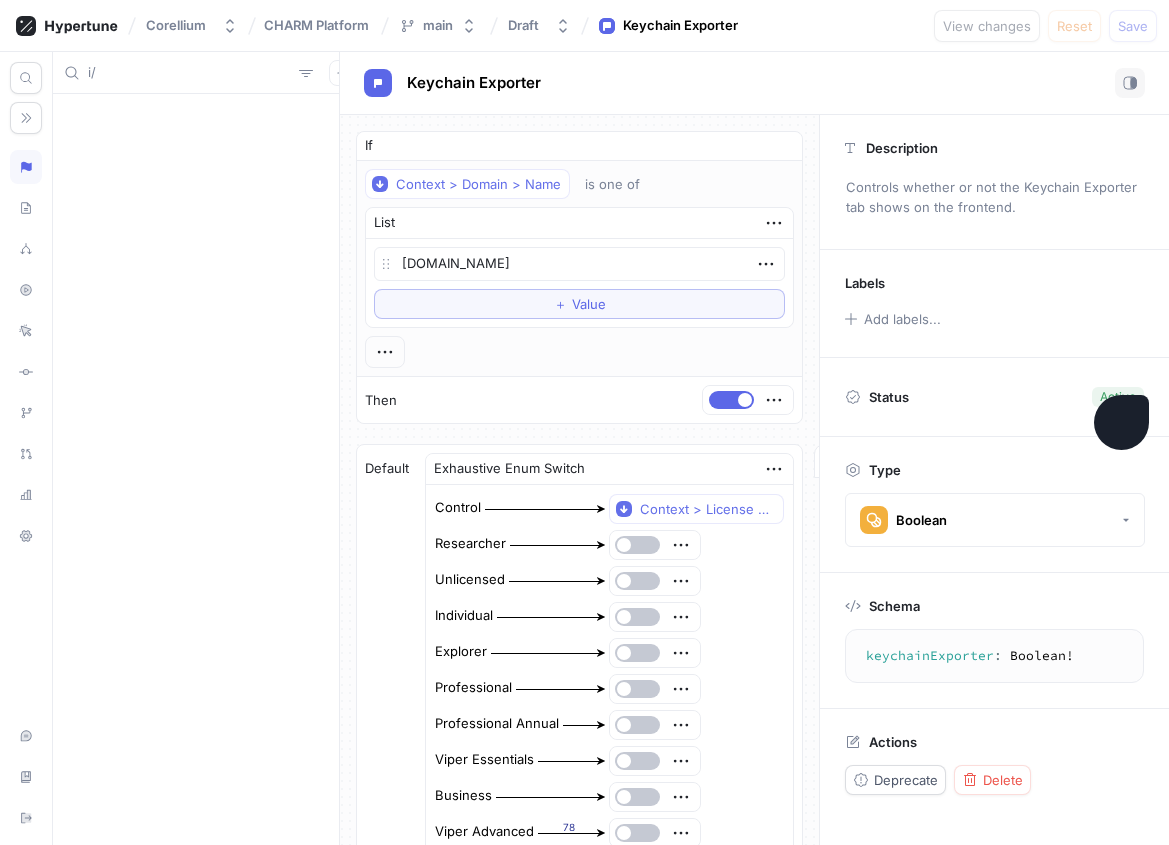 type on "i" 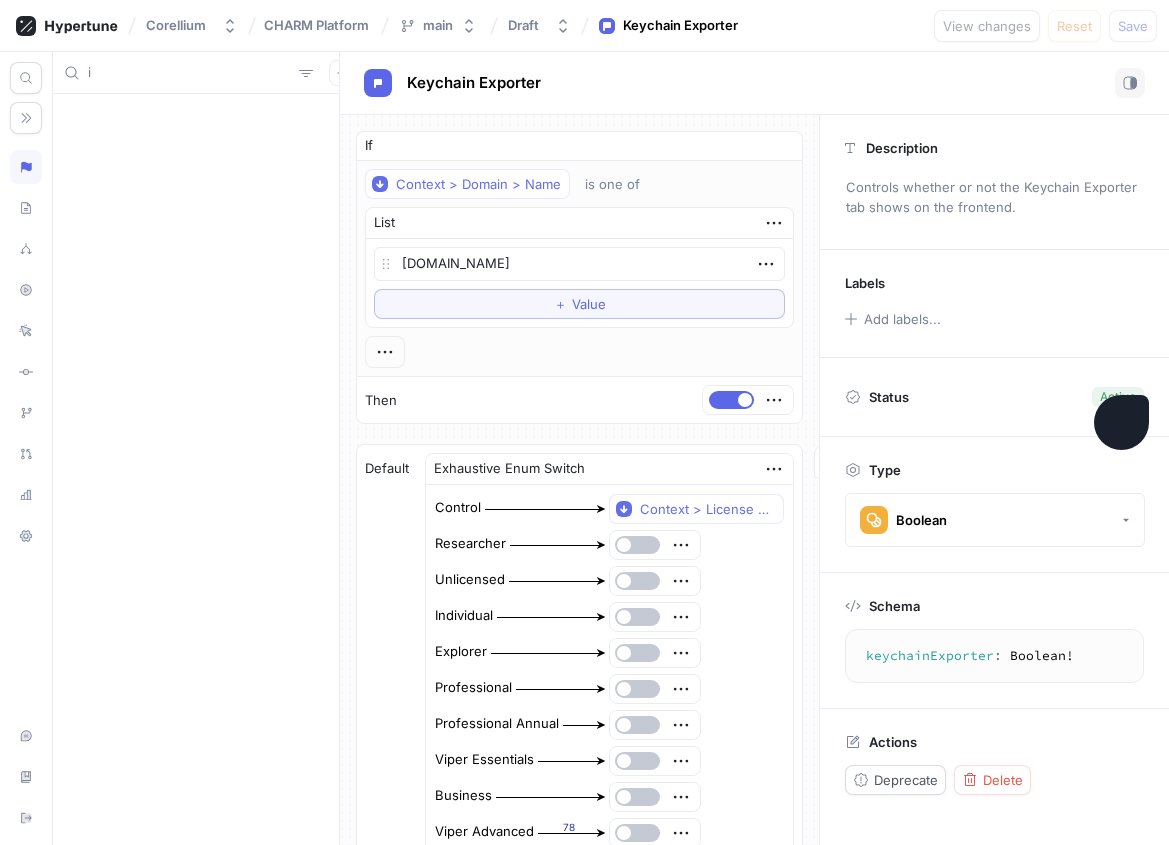 type on "x" 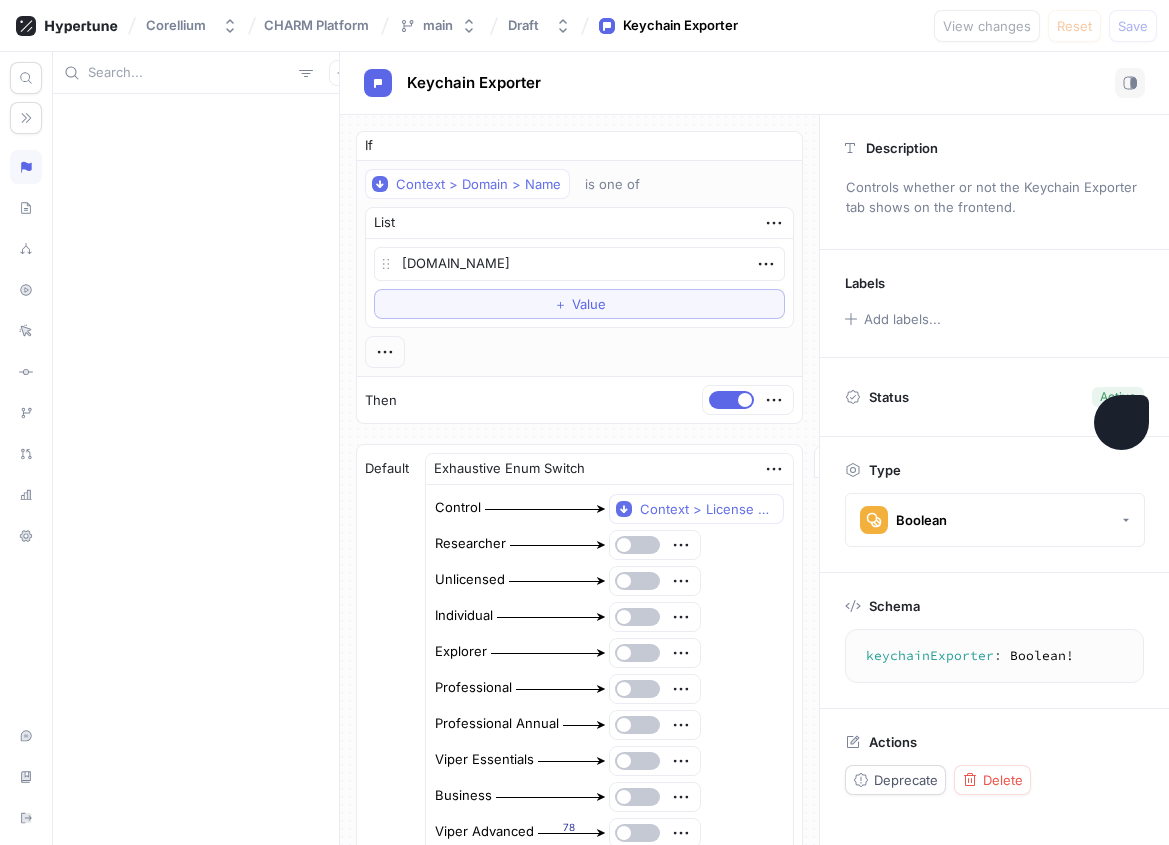 type on "x" 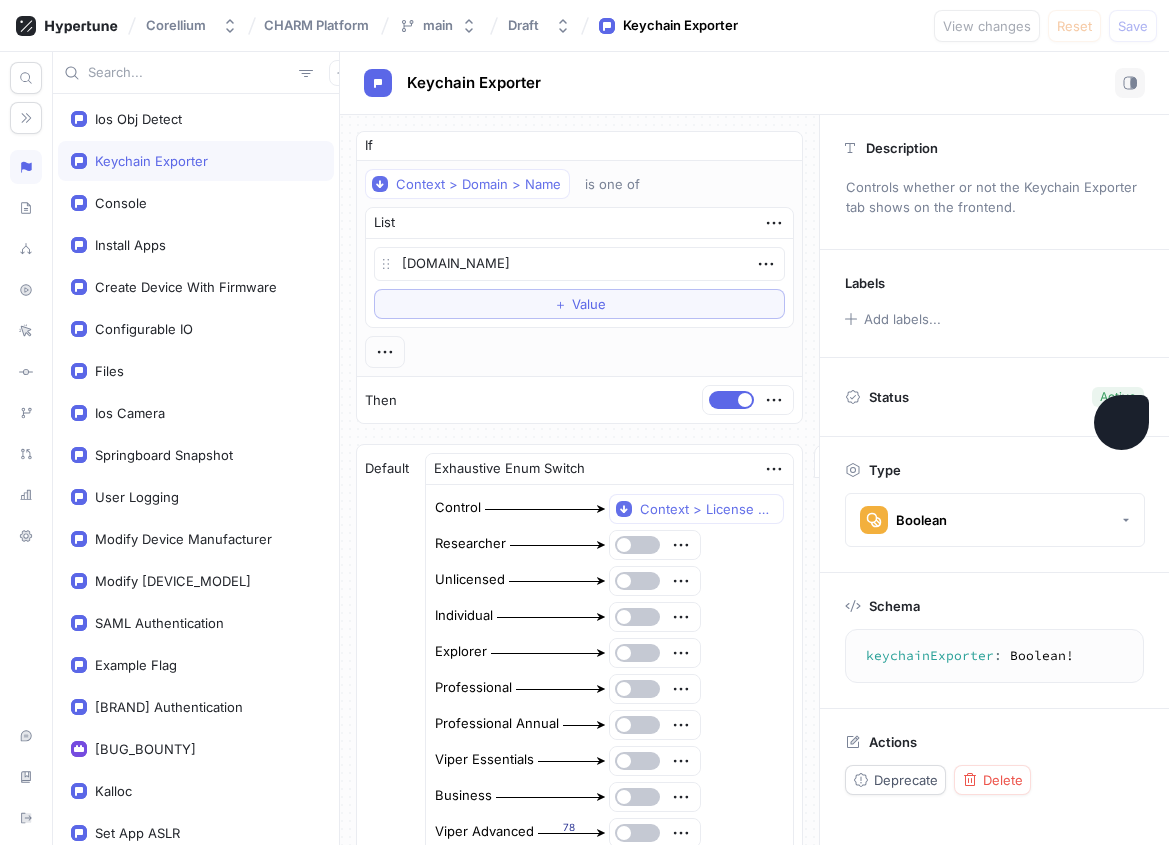 type on "i" 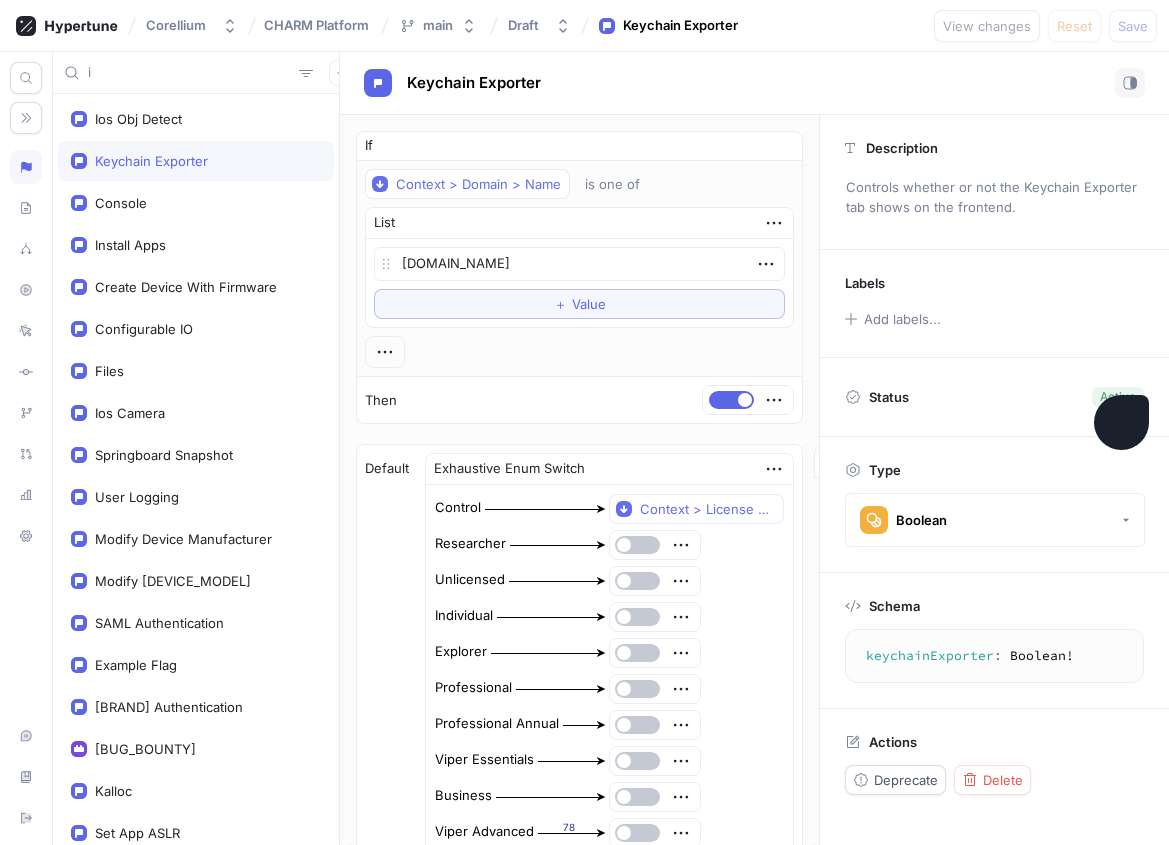 type on "x" 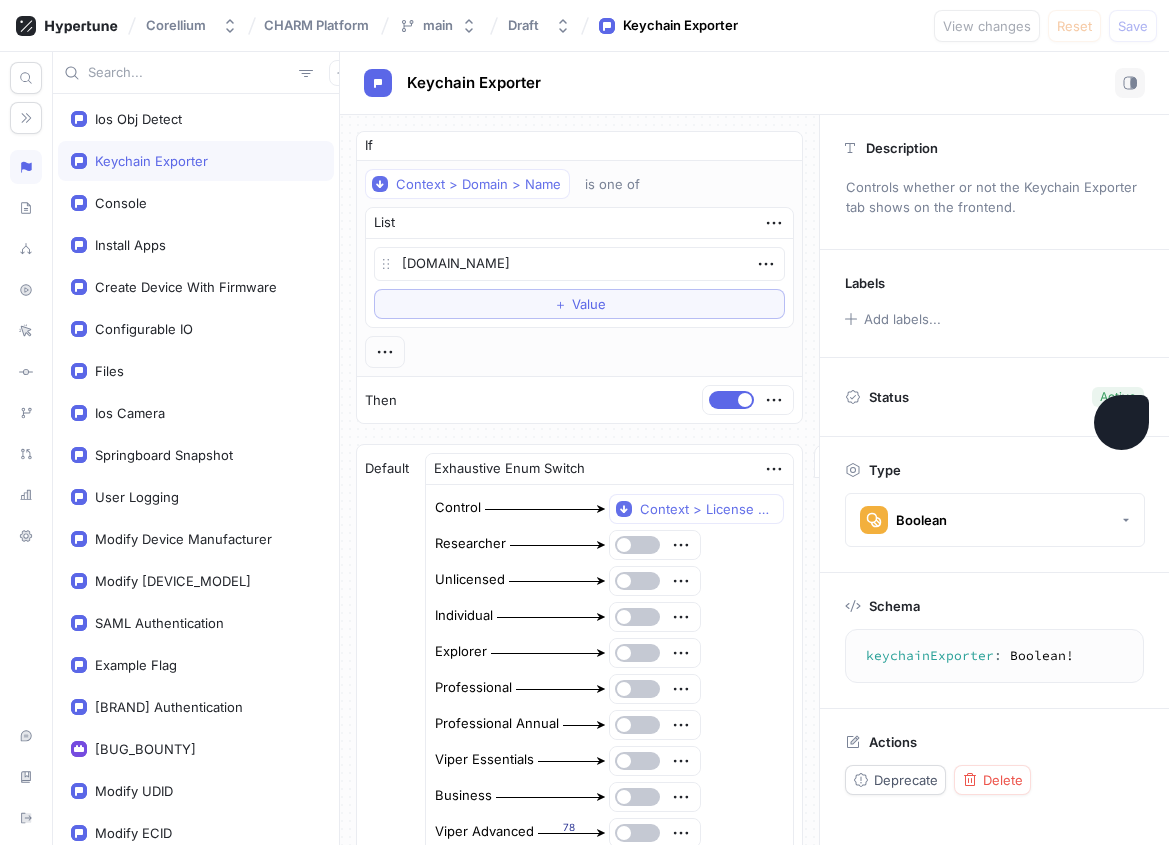type on "I" 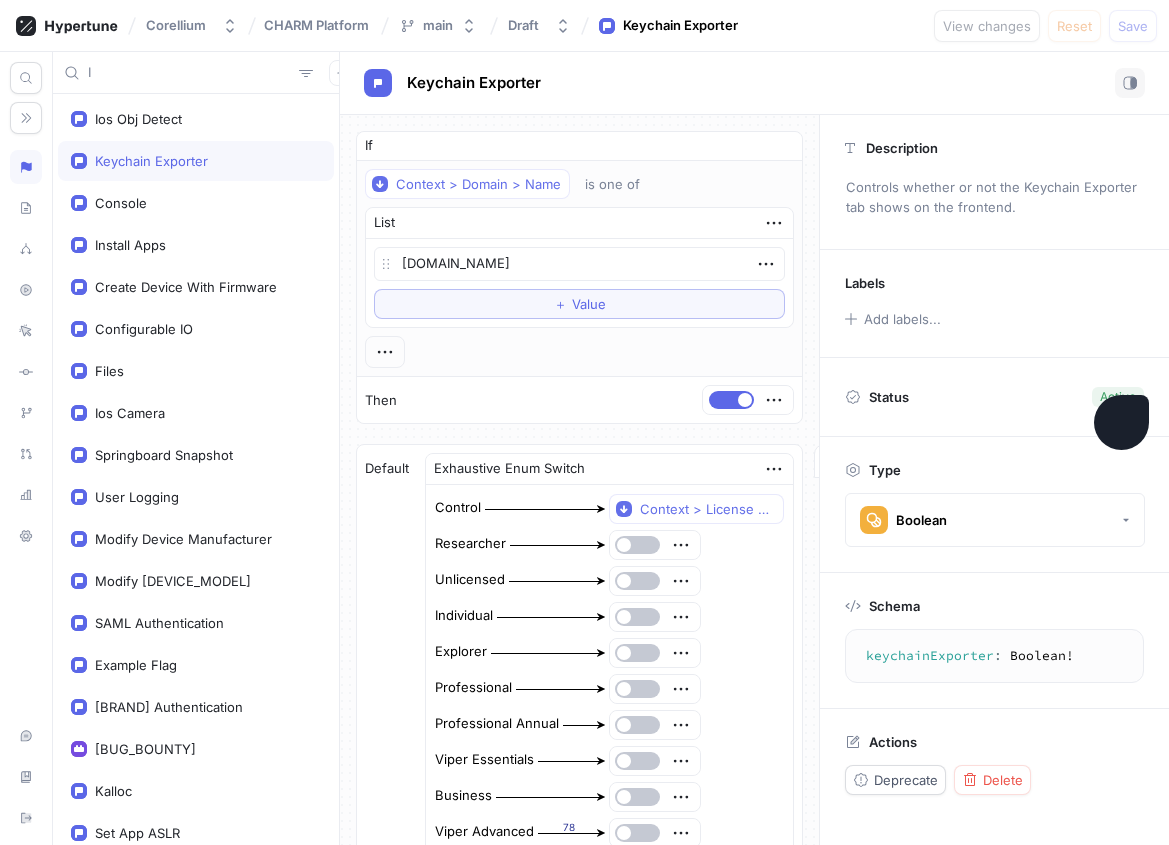 type on "x" 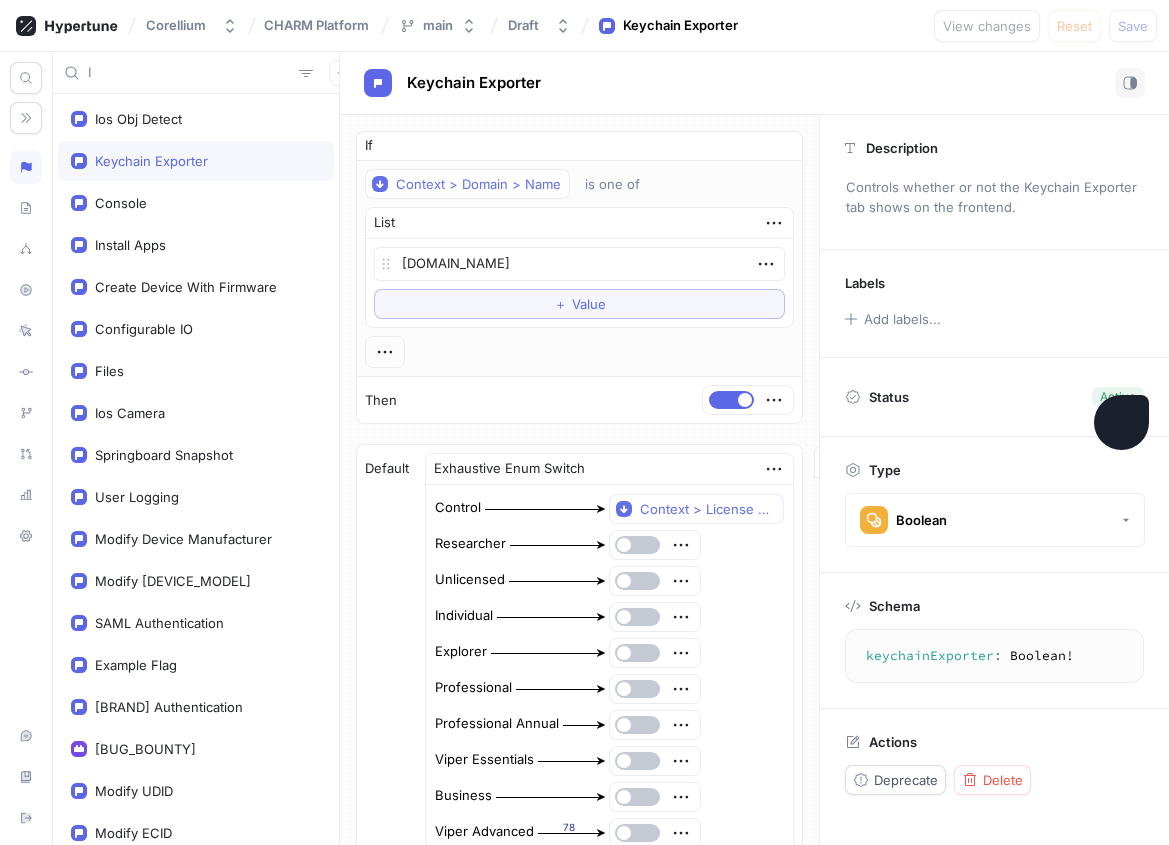 type on "I/" 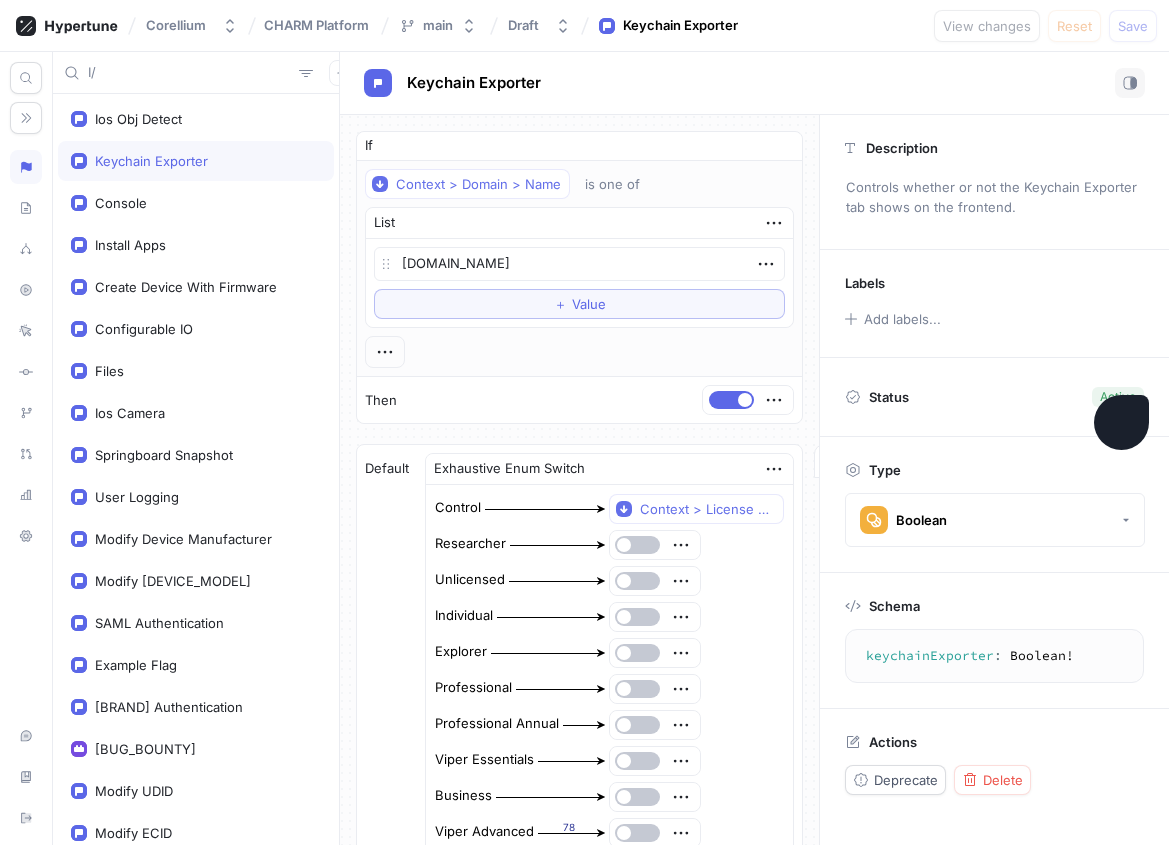 type on "x" 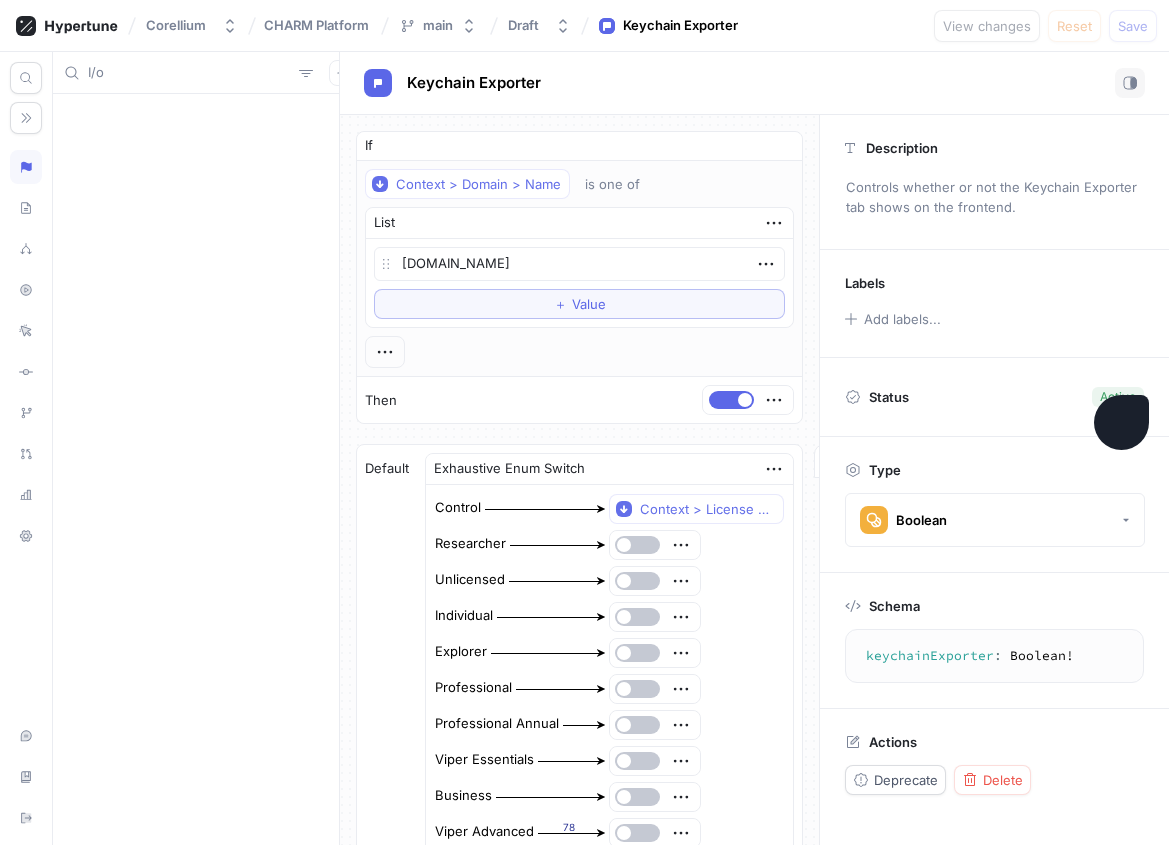 type on "x" 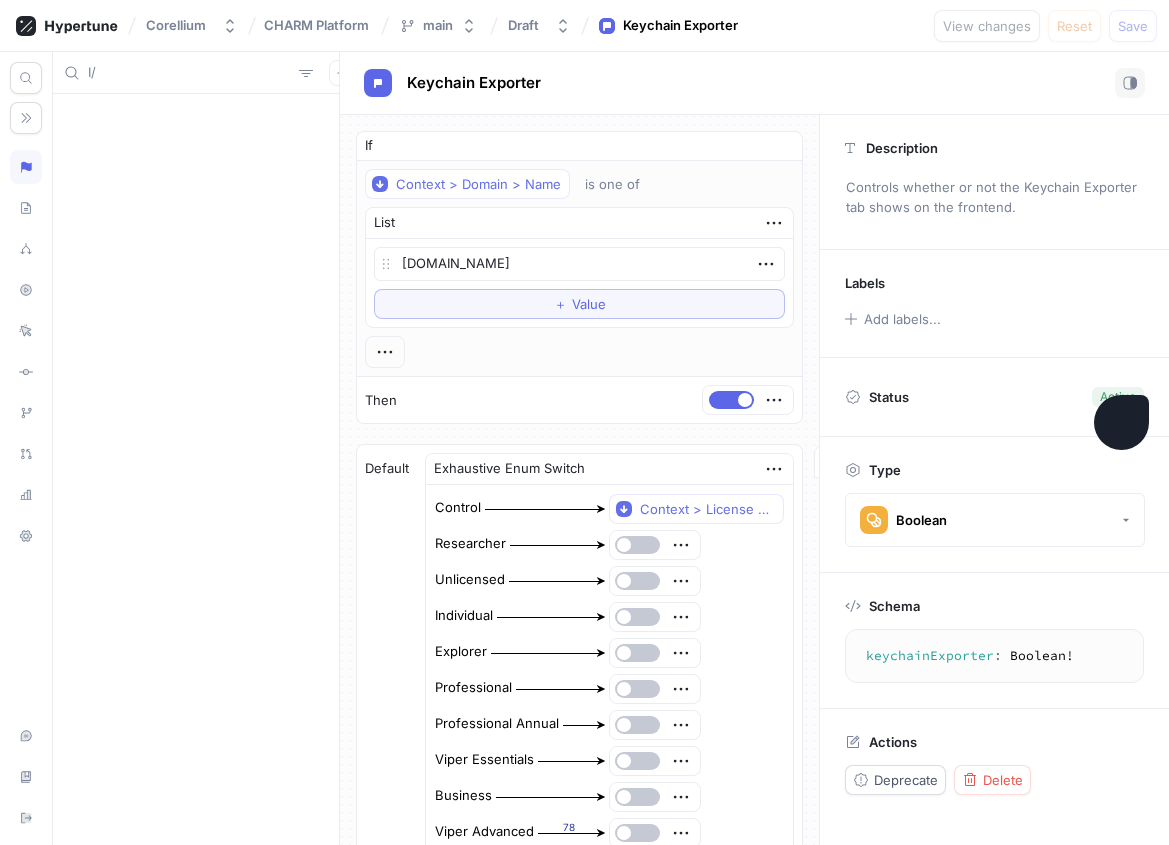 type on "I/O" 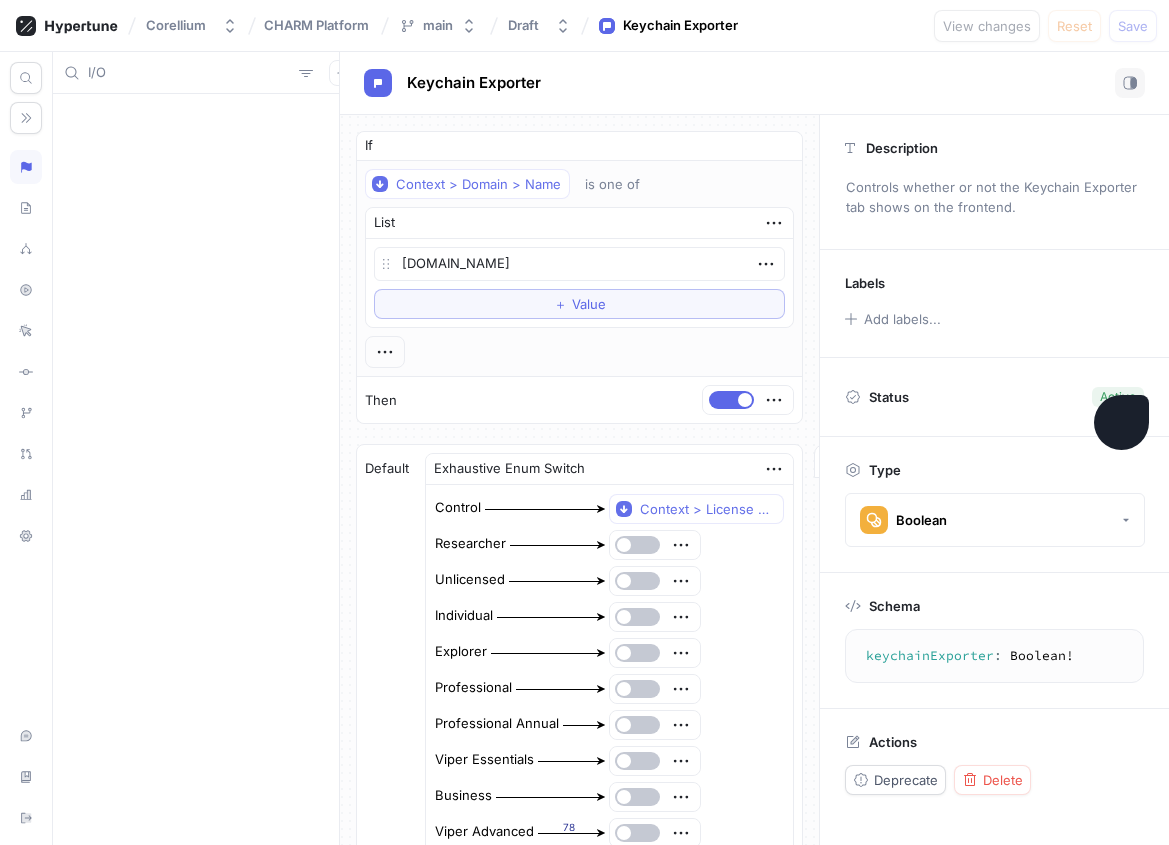 type on "x" 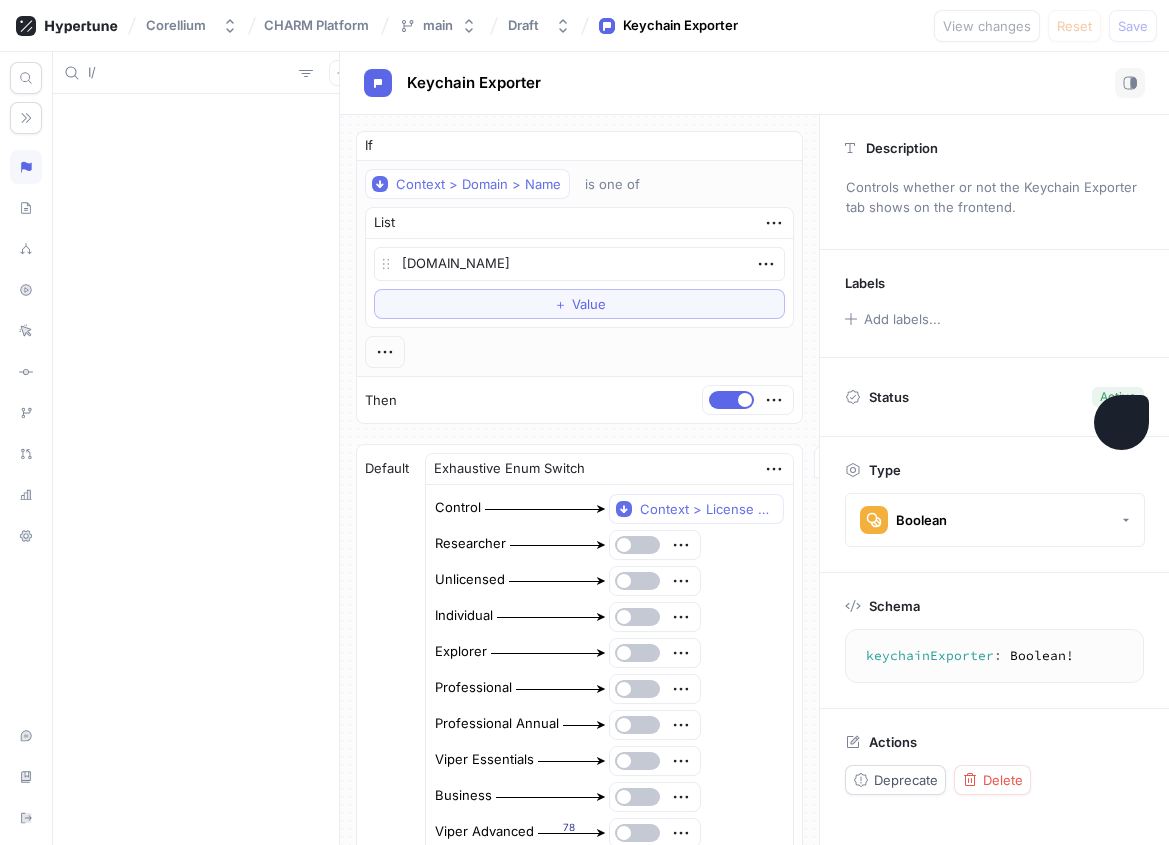 type on "I" 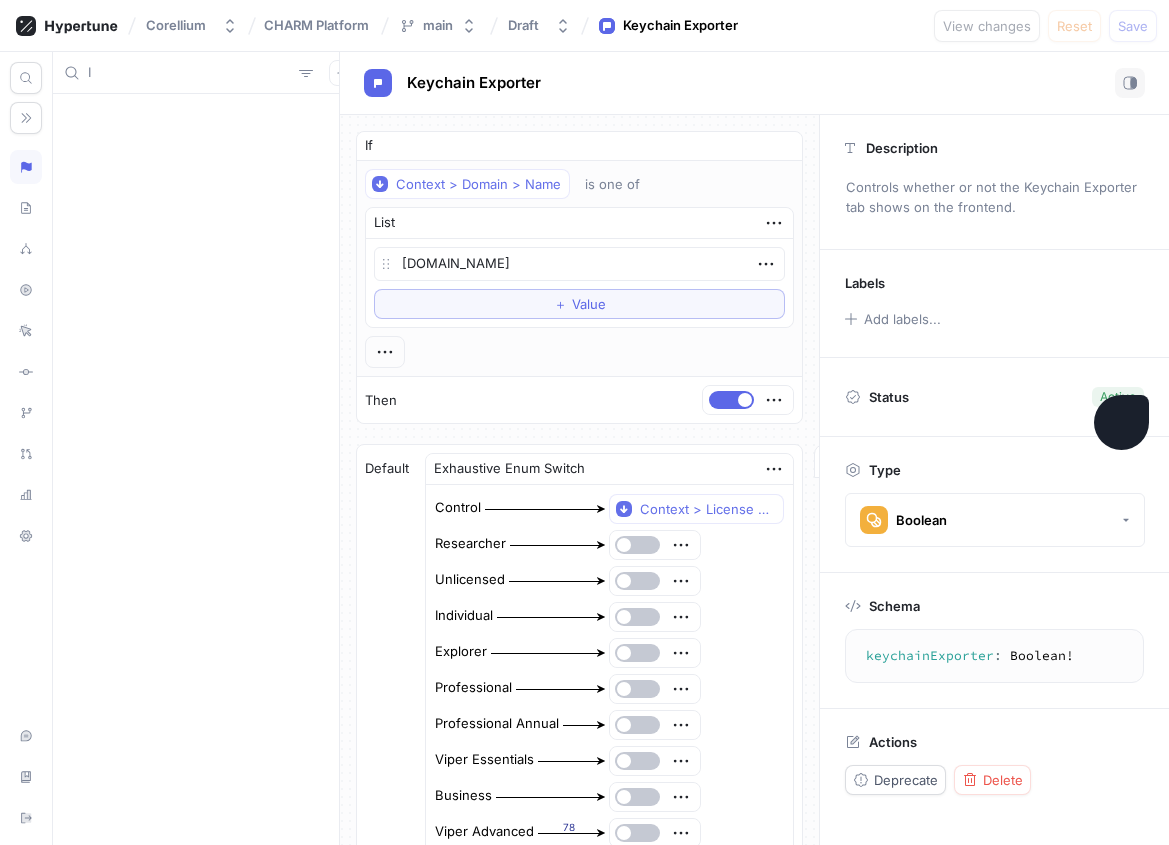 type on "x" 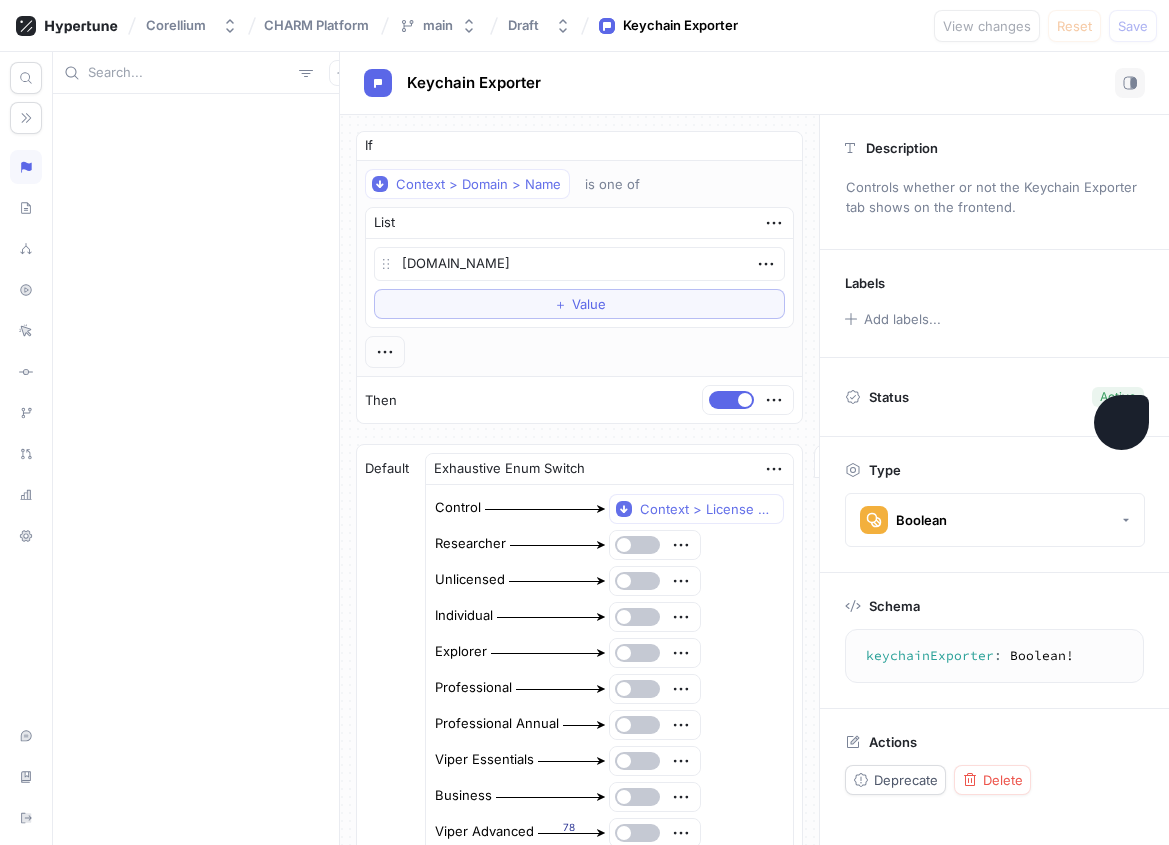 type on "C" 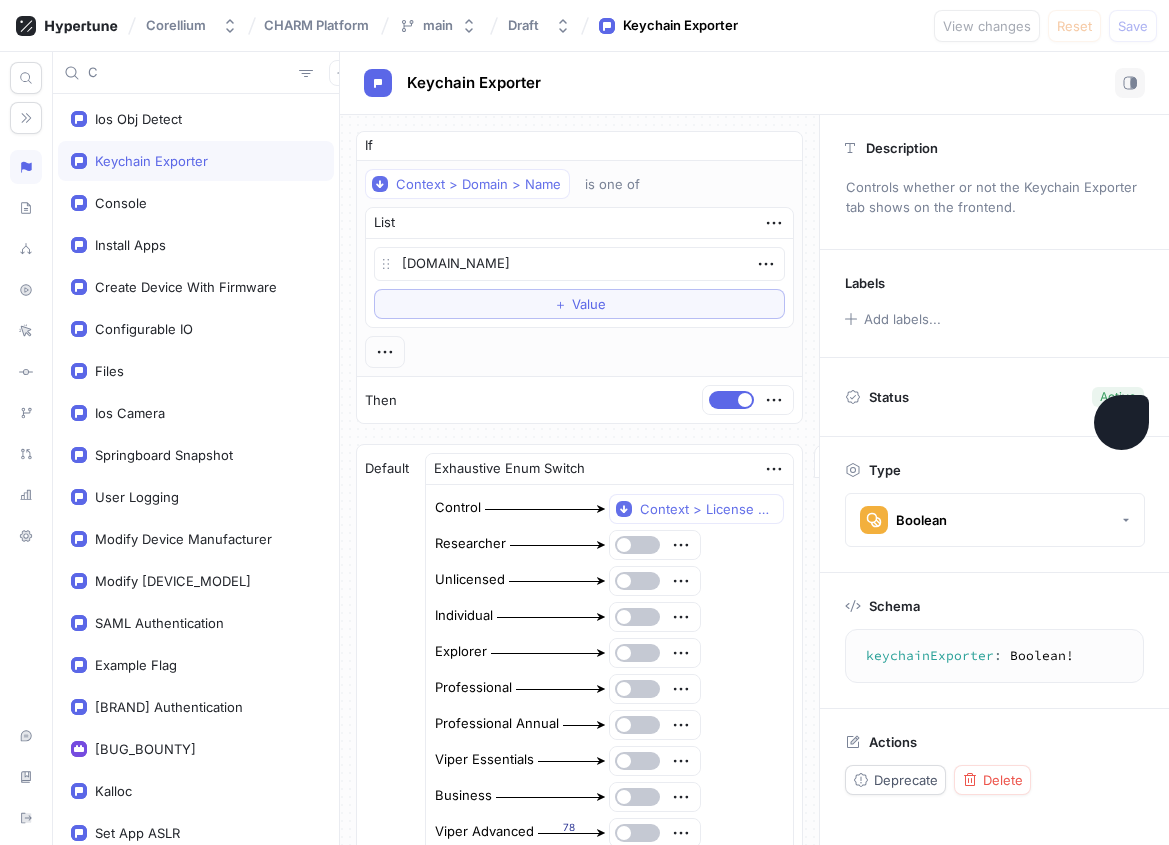 type on "x" 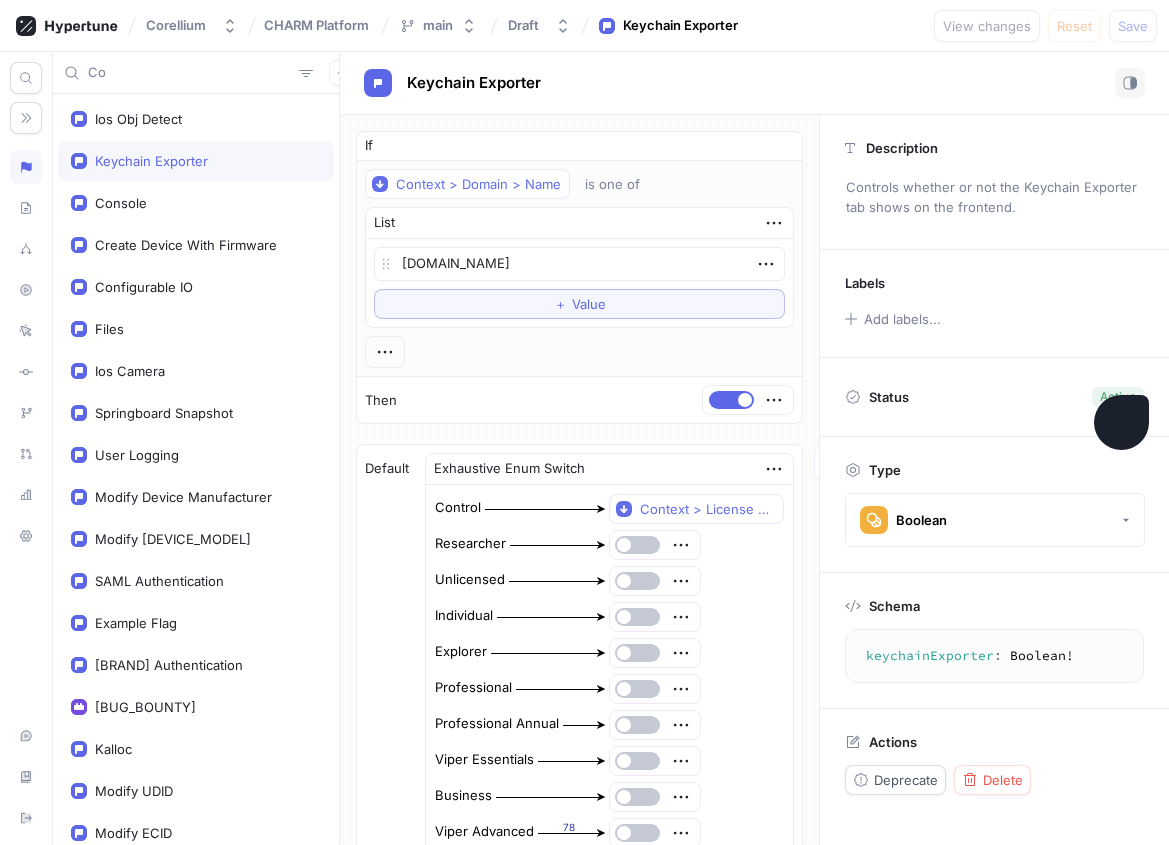 type on "Con" 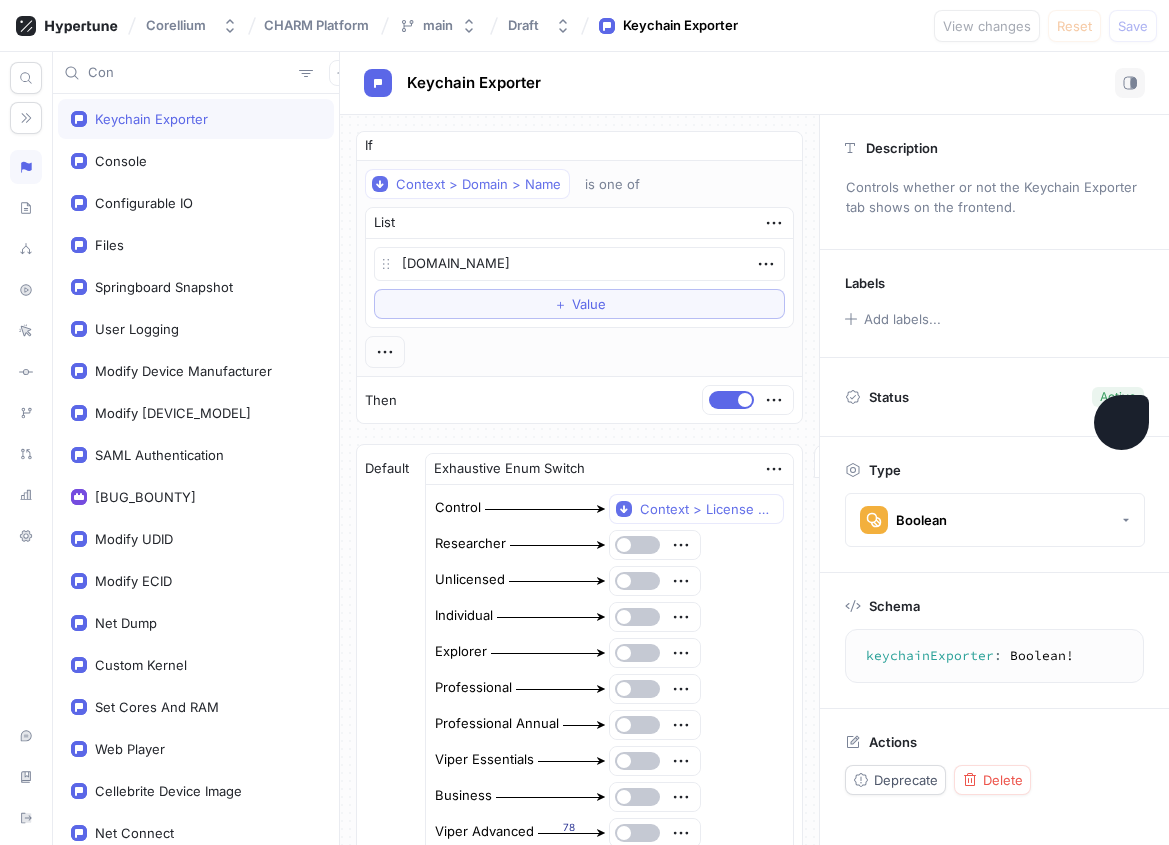 type on "x" 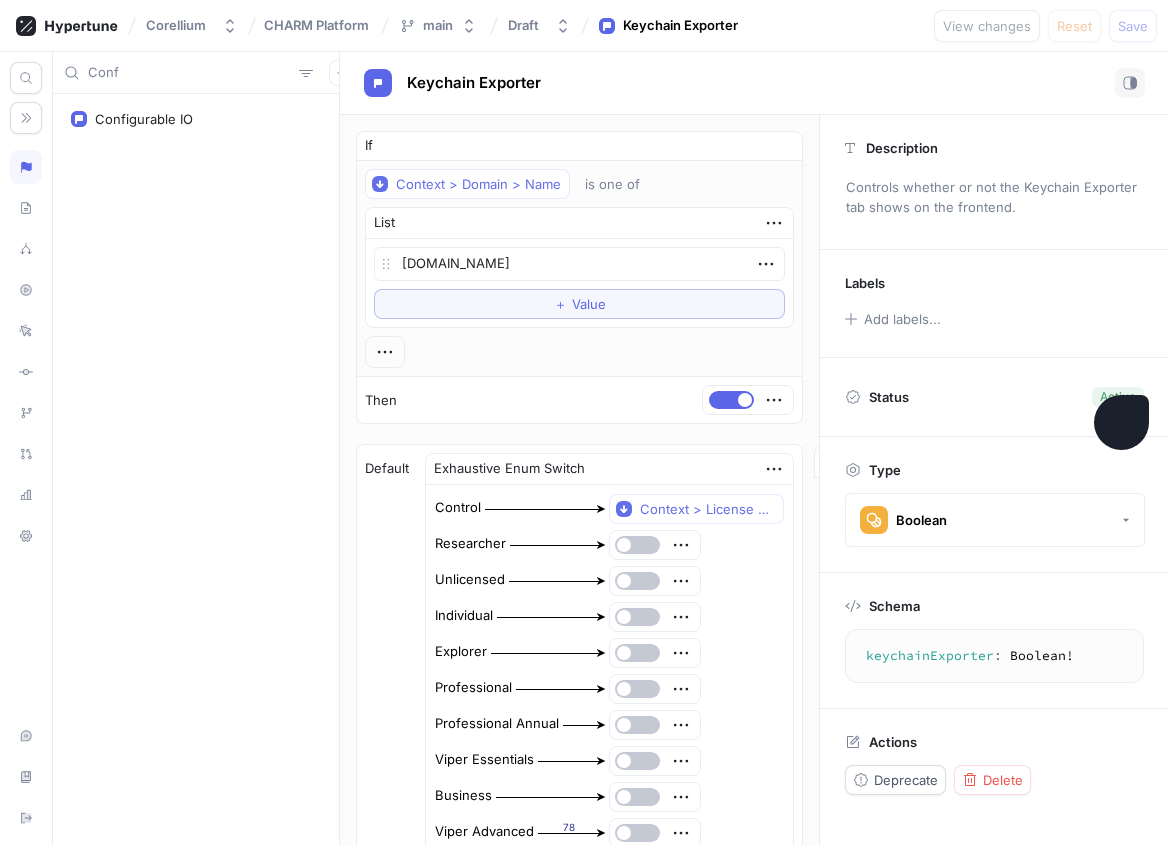 type on "x" 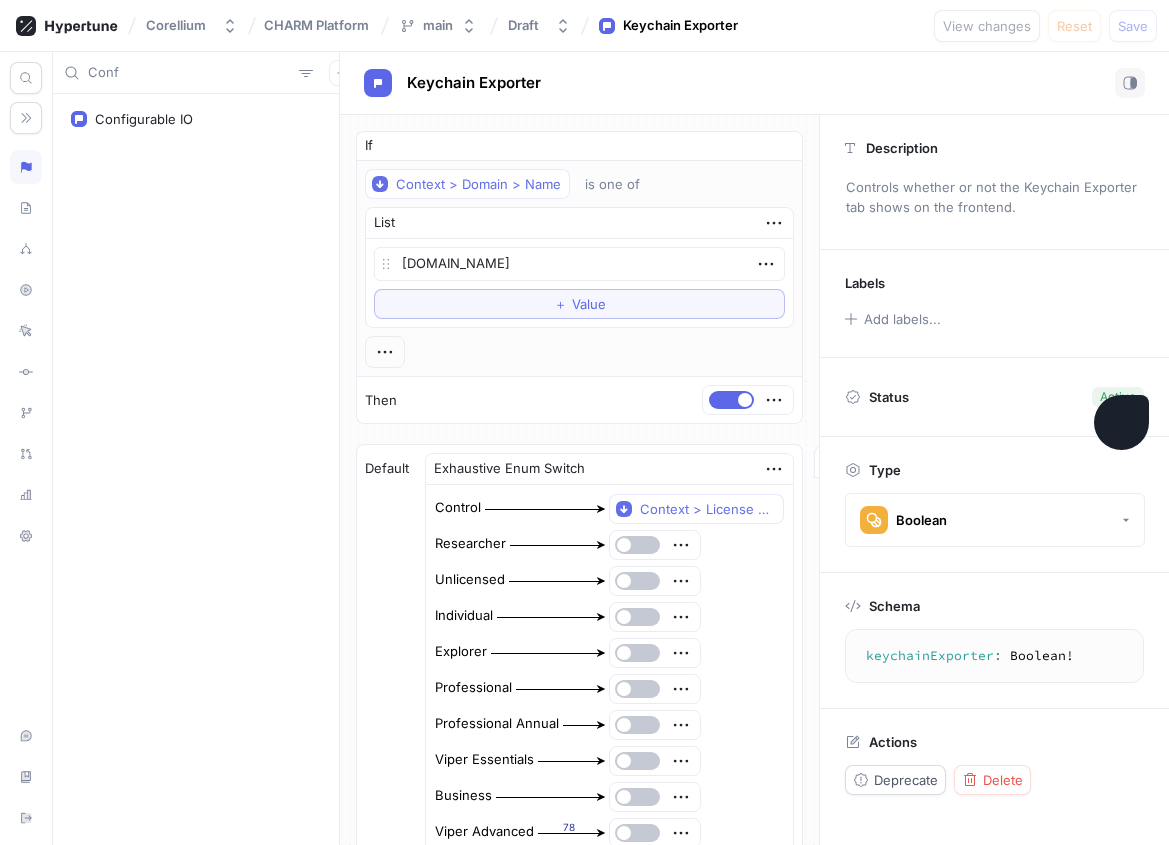 type on "Conf" 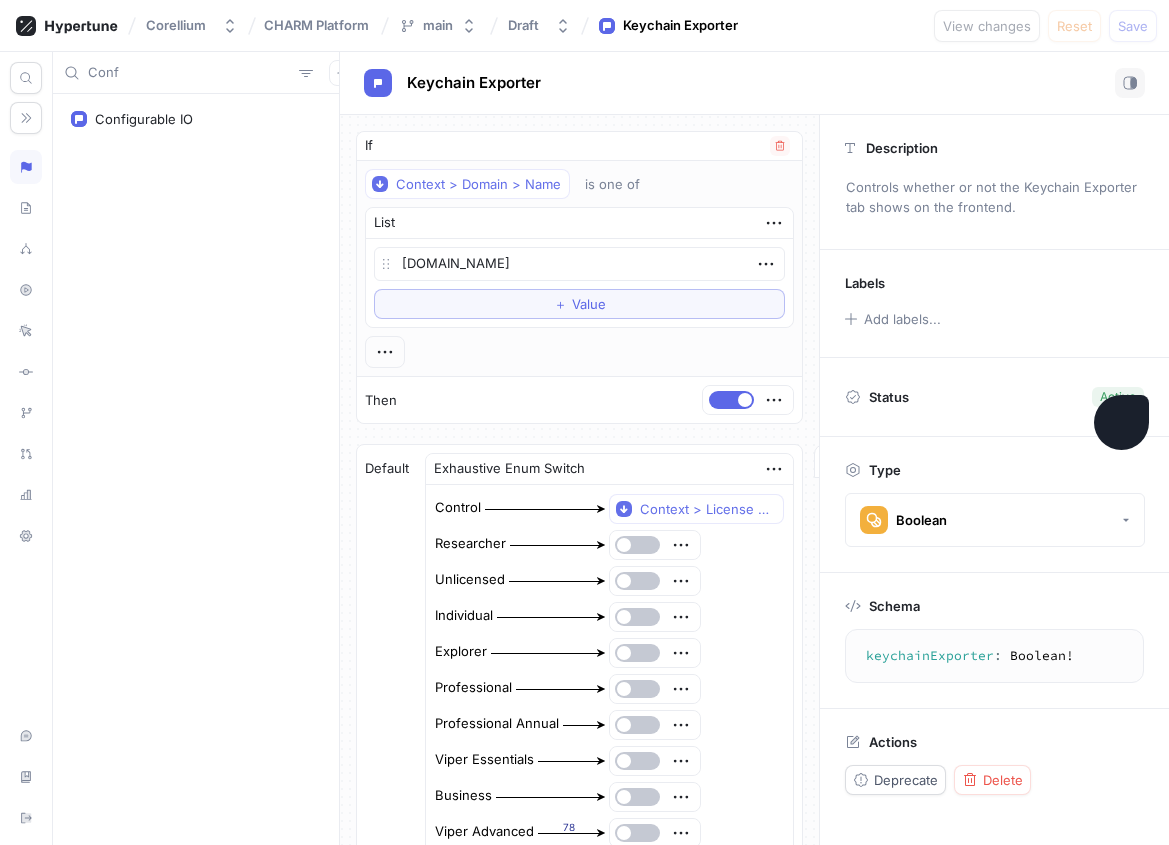 type on "x" 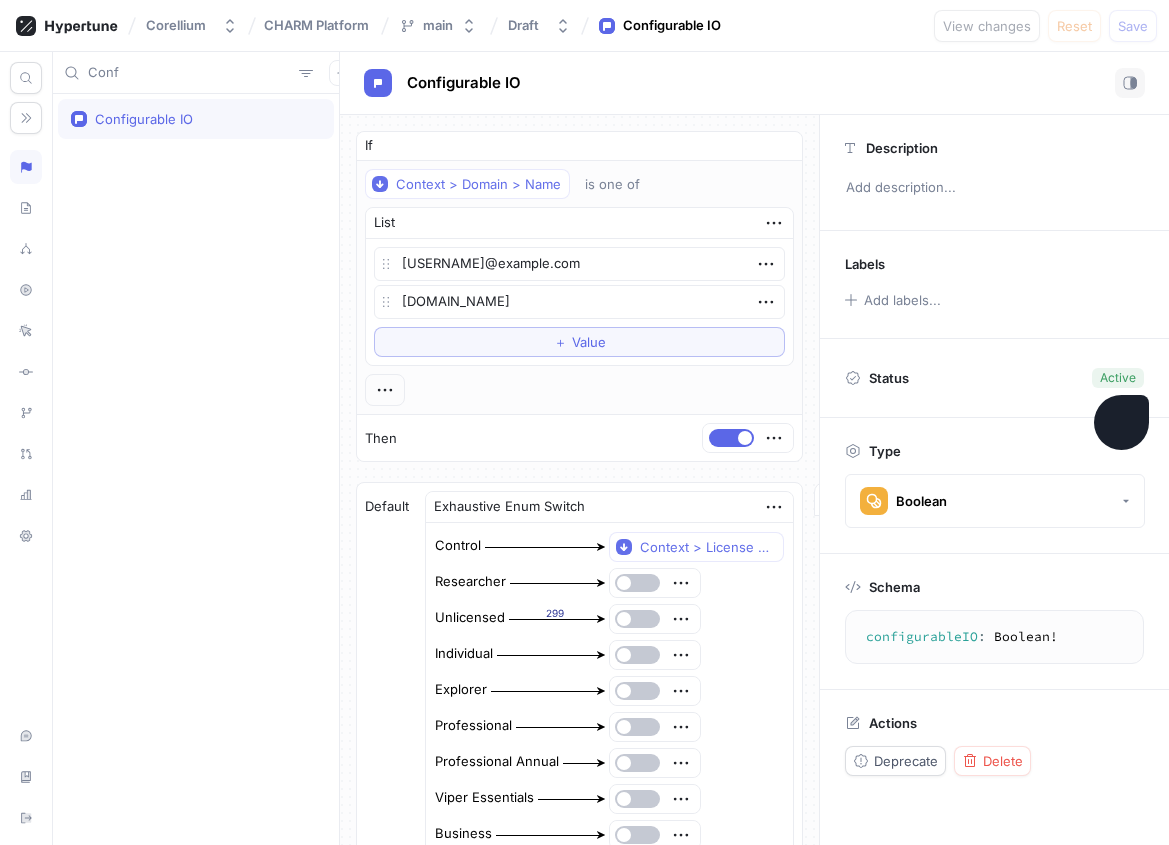 scroll, scrollTop: 0, scrollLeft: 0, axis: both 